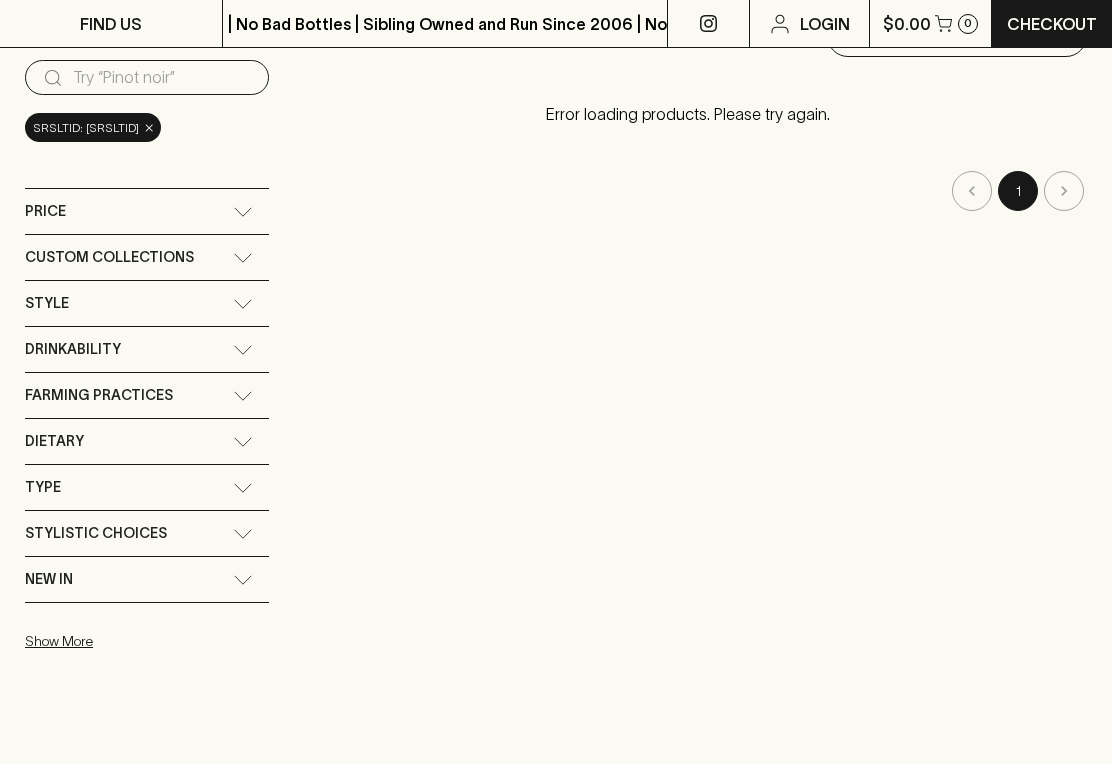 scroll, scrollTop: 202, scrollLeft: 0, axis: vertical 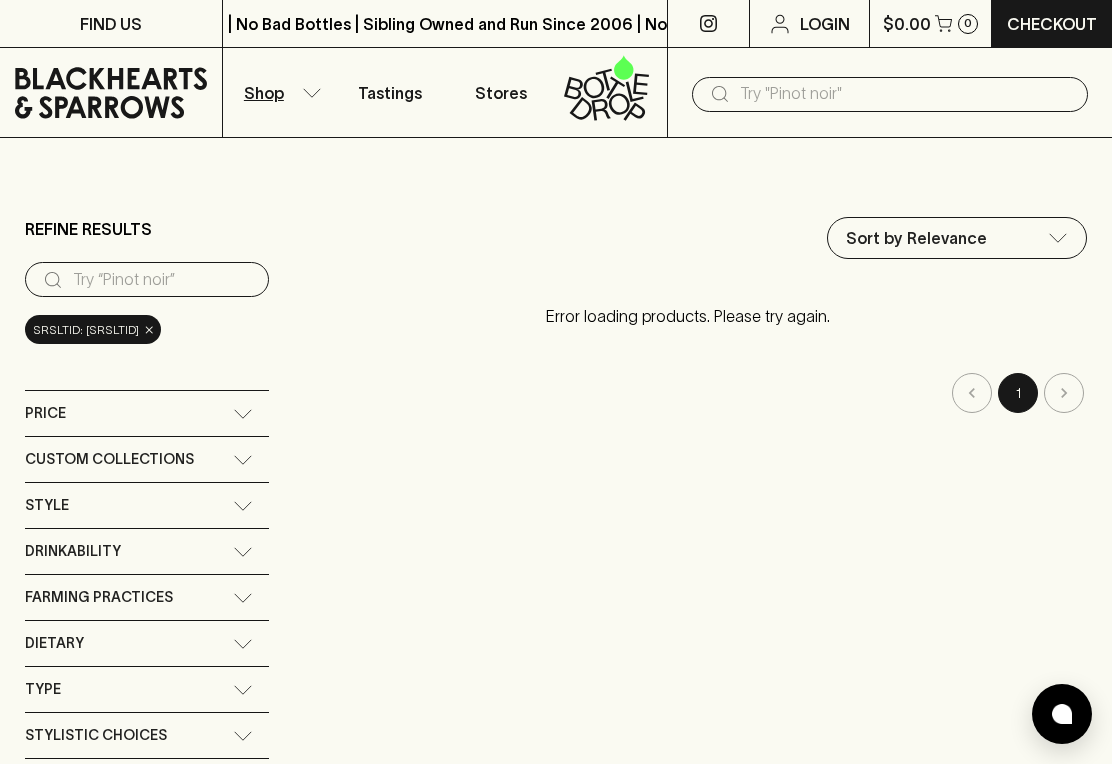 click on "Price" at bounding box center [147, 413] 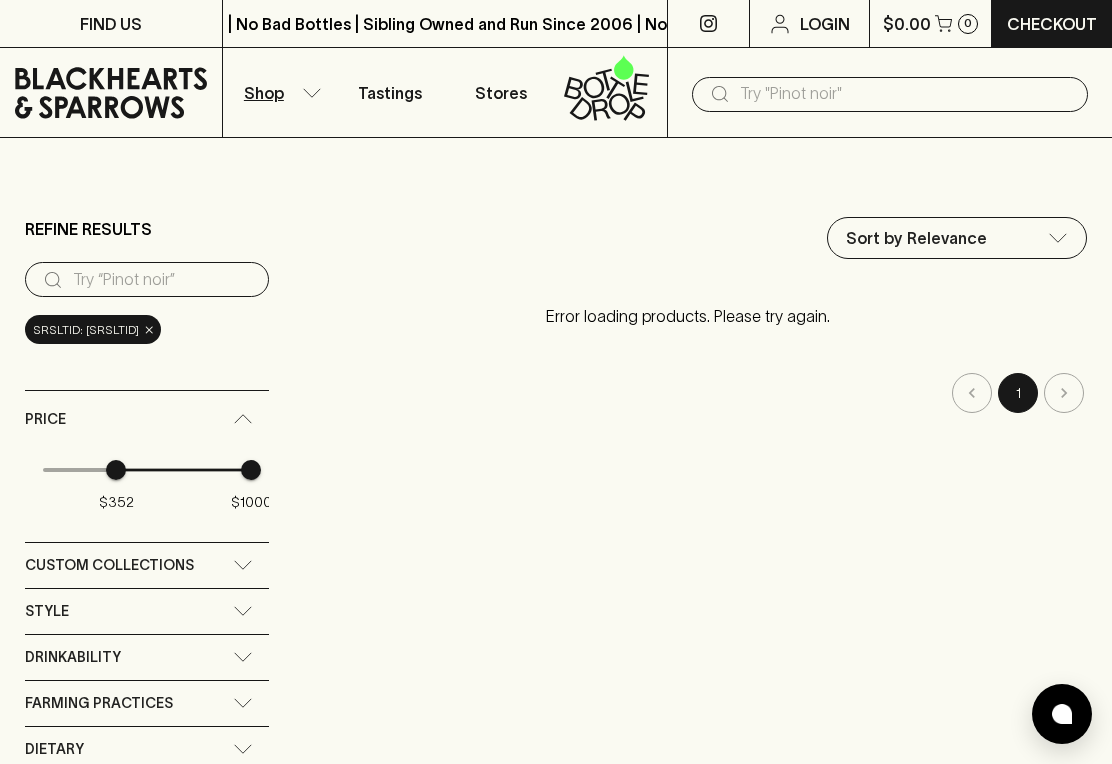 type on "358" 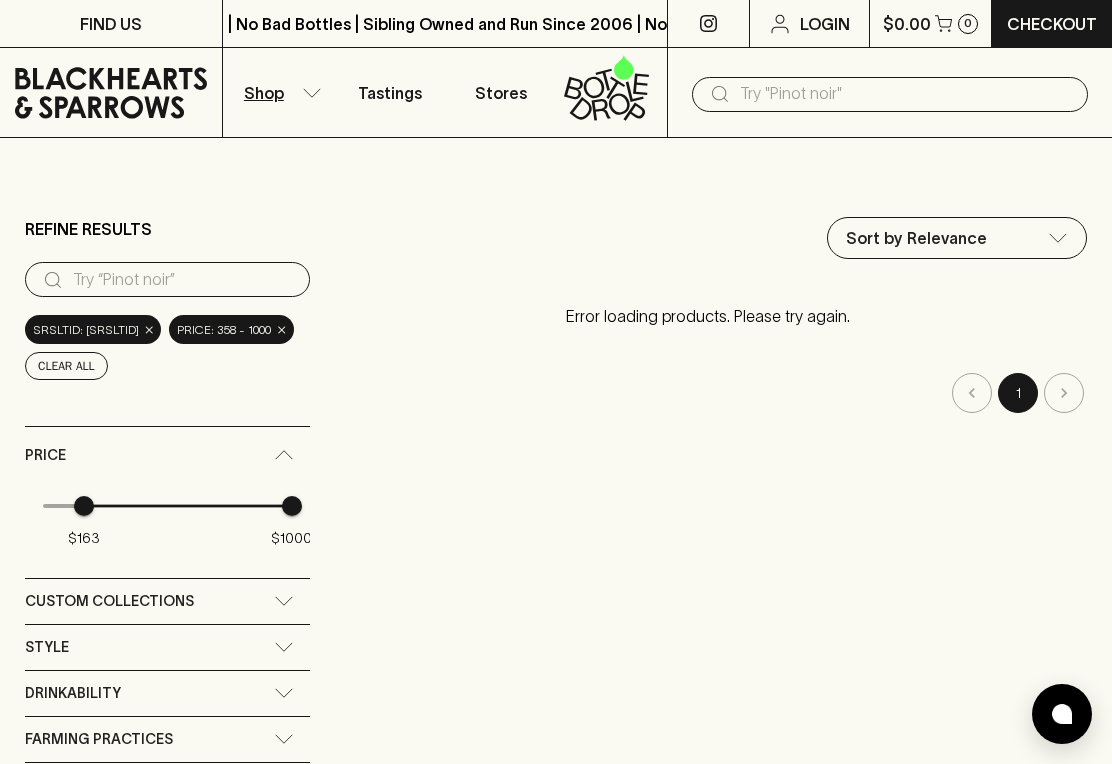 type on "144" 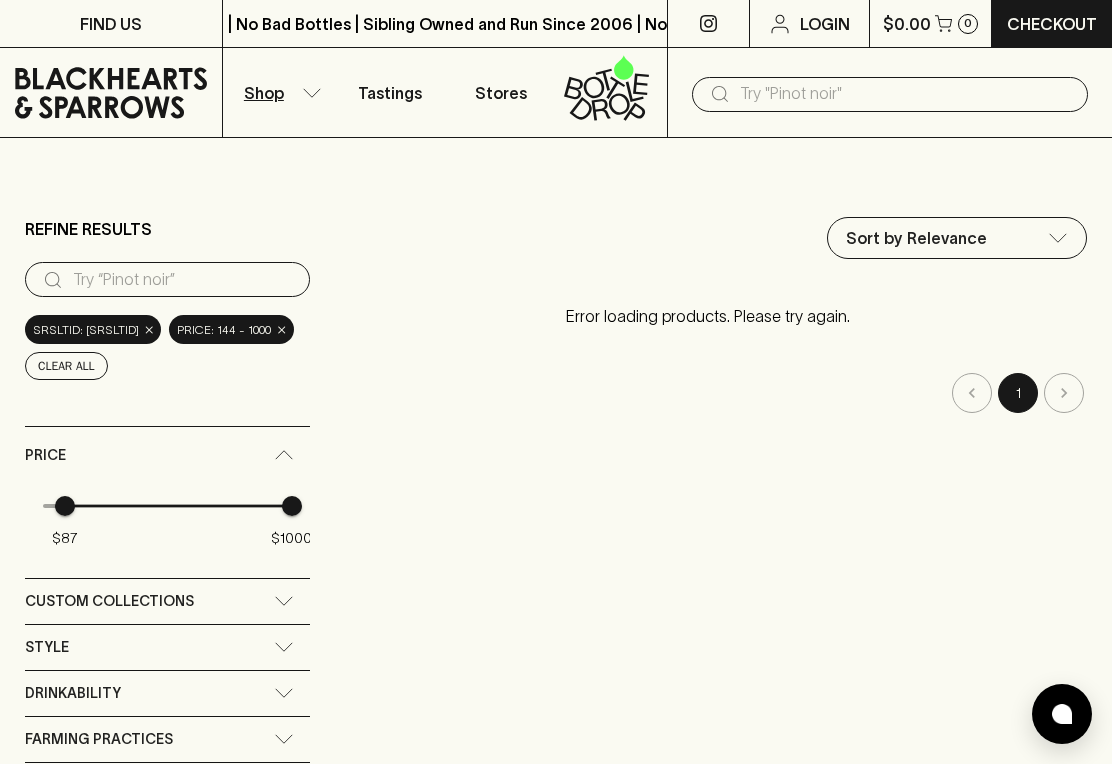 click on "$87 $1000" at bounding box center (167, 506) 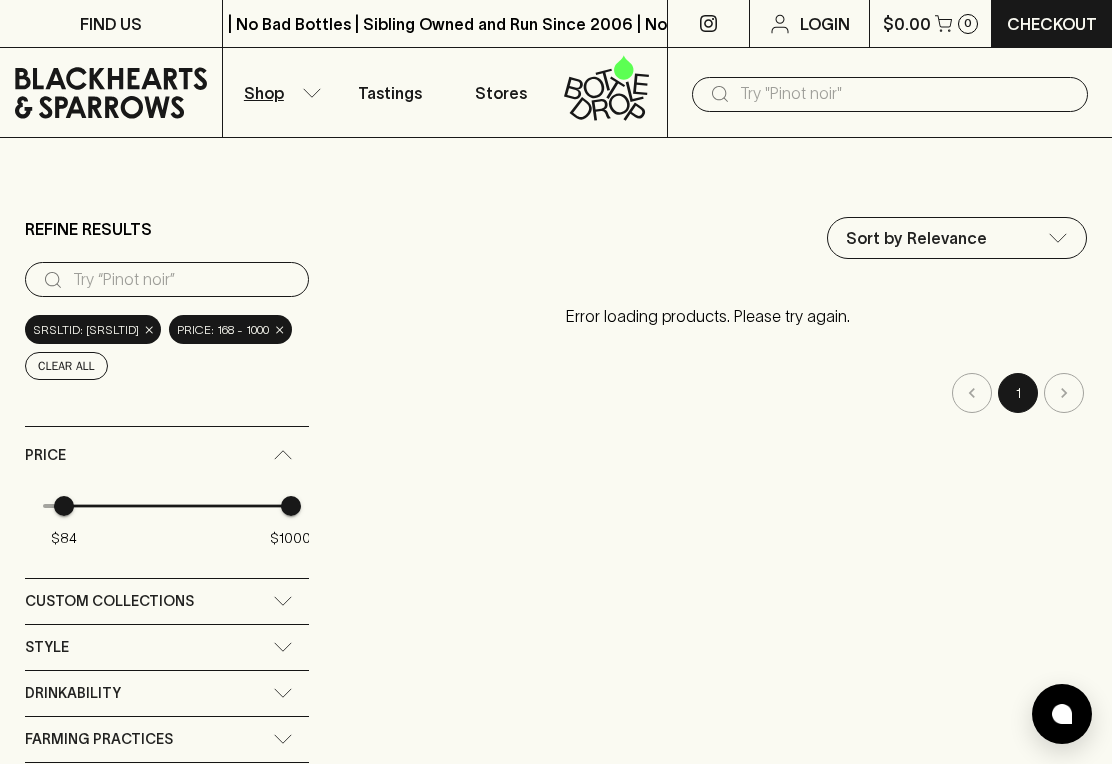type on "65" 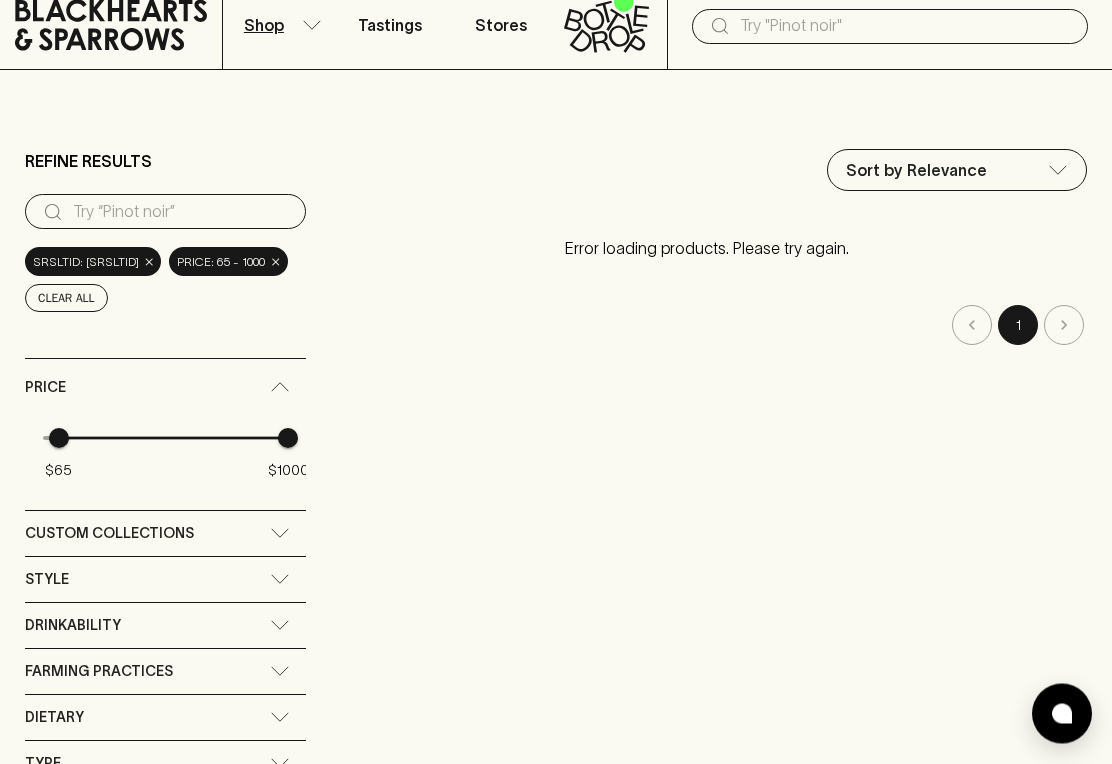 scroll, scrollTop: 88, scrollLeft: 0, axis: vertical 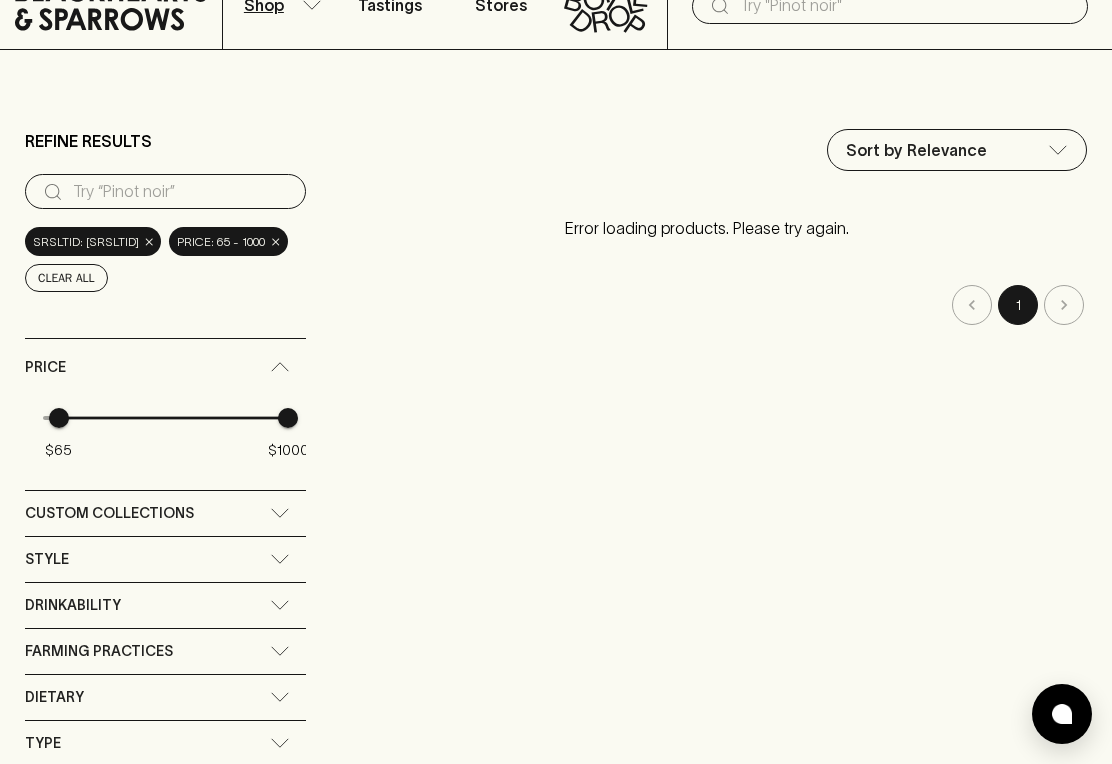 click on "Style" at bounding box center (165, 559) 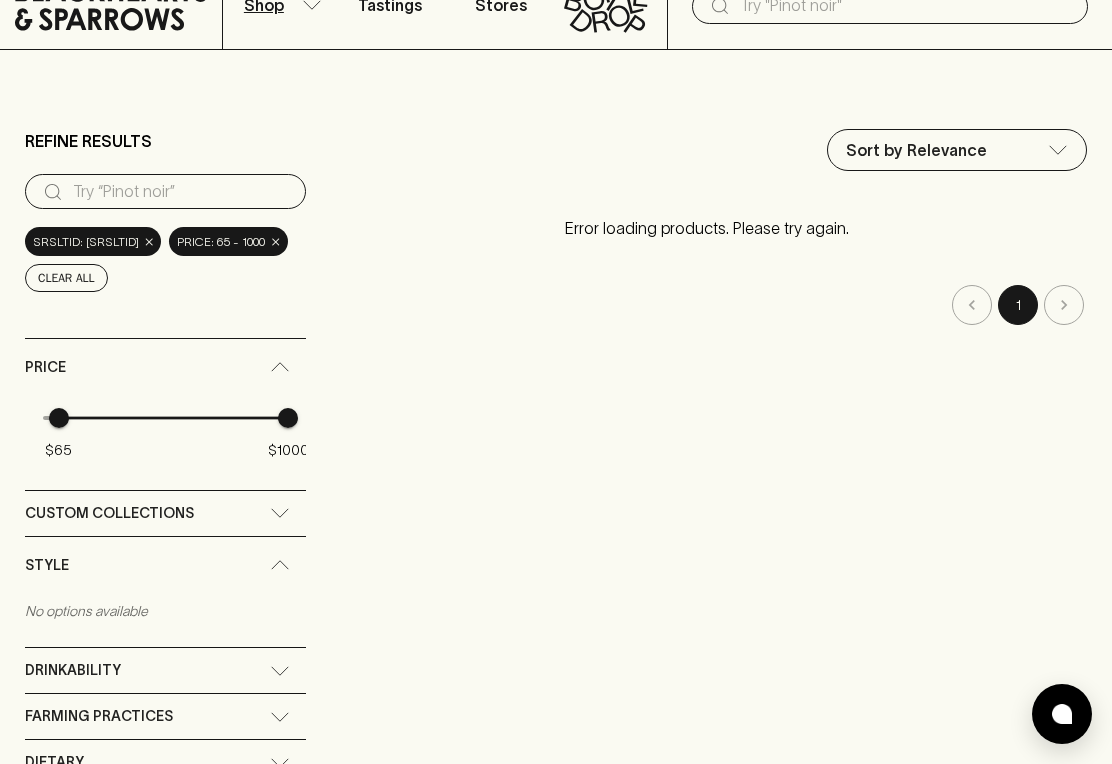 click on "Style" at bounding box center (165, 565) 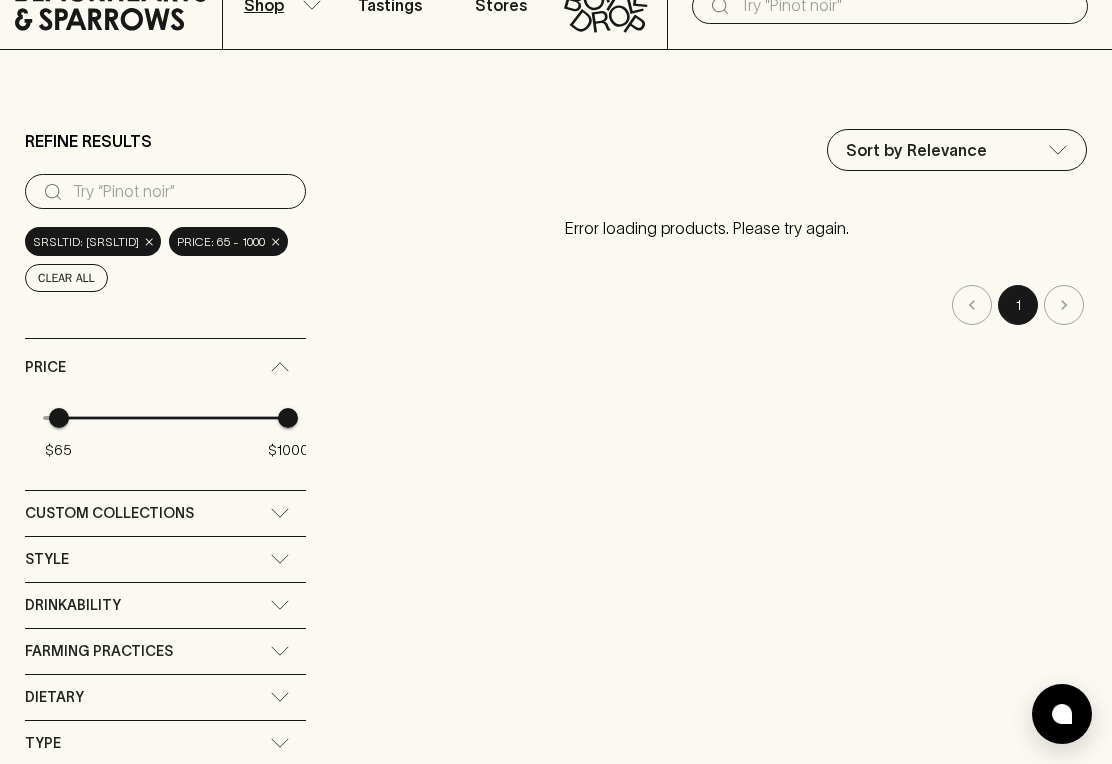 click on "Custom Collections" at bounding box center [165, 513] 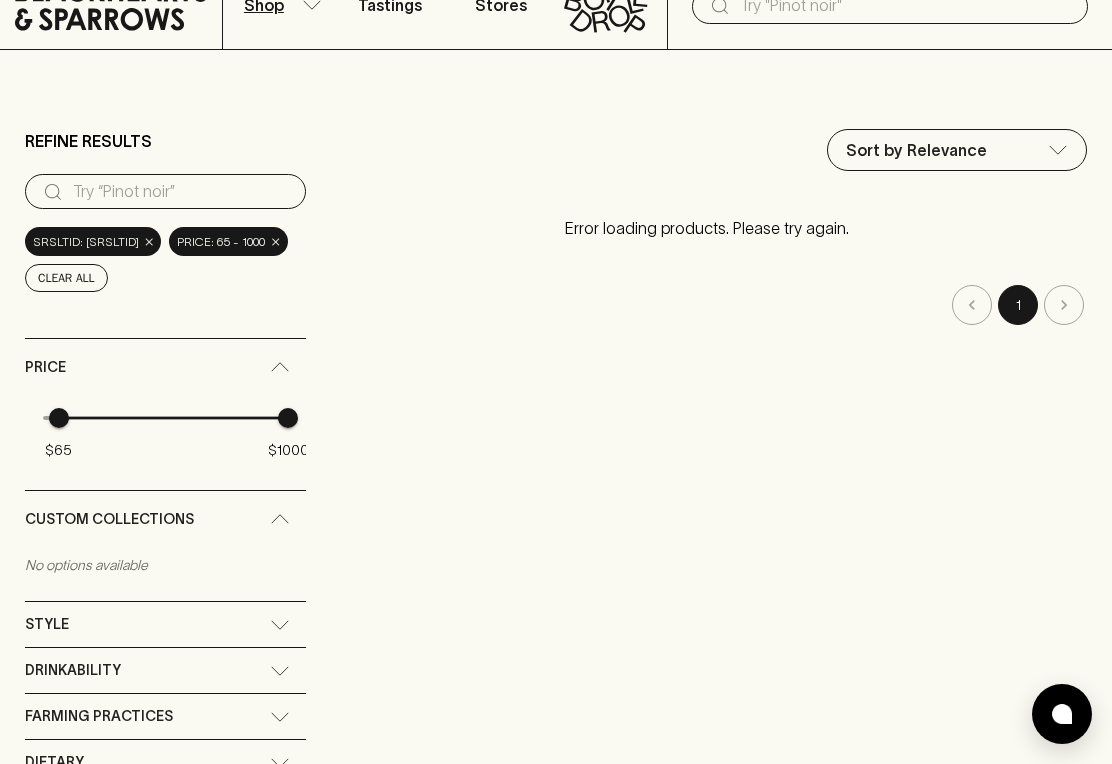 click on "Custom Collections" at bounding box center (165, 519) 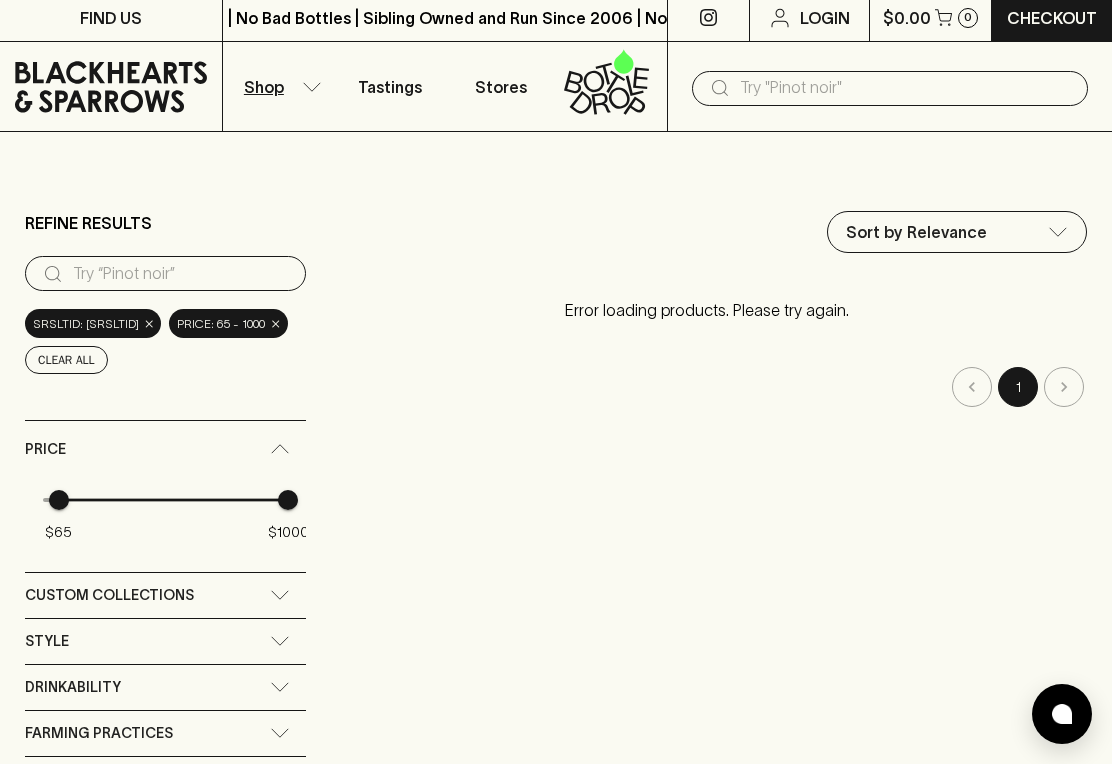 scroll, scrollTop: 5, scrollLeft: 0, axis: vertical 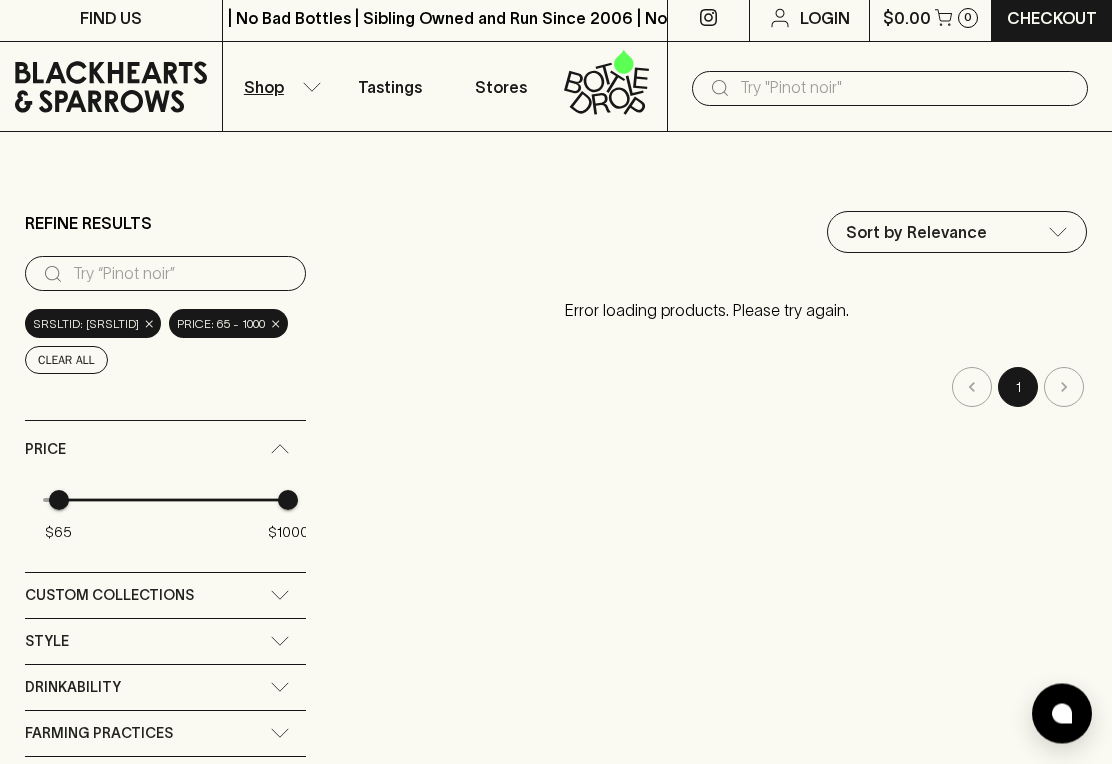 click on "FIND US | No Bad Bottles | Sibling Owned and Run Since 2006 | No Bad Bottles | Sibling Owned and Run Since 2006 | No Bad Bottles | Sibling Owned and Run Since 2006 | No Bad Bottles | Sibling Owned and Run Since 2006 | No Bad Bottles | Sibling Owned and Run Since 2006 | No Bad Bottles | Sibling Owned and Run Since 2006 | No Bad Bottles | Sibling Owned and Run Since 2006 | No Bad Bottles | Sibling Owned and Run Since 2006
⠀ | No Bad Bottles | Sibling Owned and Run Since 2006 | No Bad Bottles | Sibling Owned and Run Since 2006 | No Bad Bottles | Sibling Owned and Run Since 2006 | No Bad Bottles | Sibling Owned and Run Since 2006 | No Bad Bottles | Sibling Owned and Run Since 2006 | No Bad Bottles | Sibling Owned and Run Since 2006 | No Bad Bottles | Sibling Owned and Run Since 2006 | No Bad Bottles | Sibling Owned and Run Since 2006
⠀ Login $0.00 0 Checkout Shop Tastings Stores ​ Refine Results ​ srsltid: AfmBOopkOEKfy9GAyxi-t4WsBf2__iOPJCMtwCxsqAiKfio-3KOOHAca × × Clear All" at bounding box center (556, 1185) 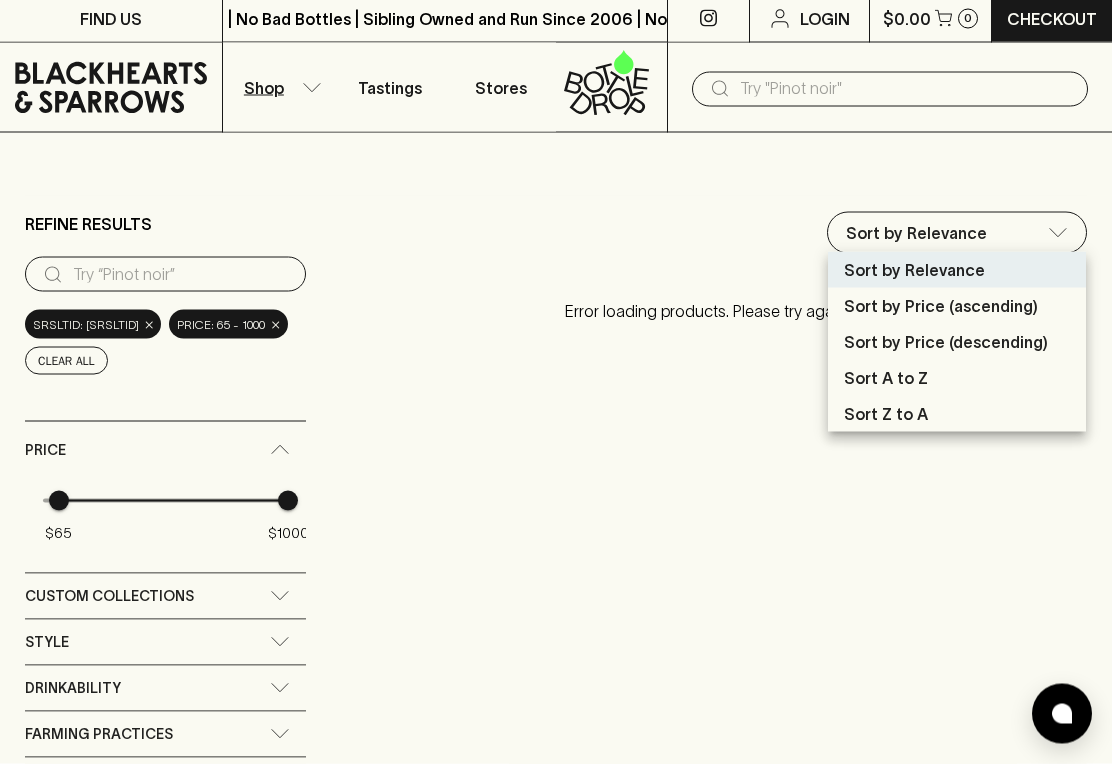 scroll, scrollTop: 6, scrollLeft: 0, axis: vertical 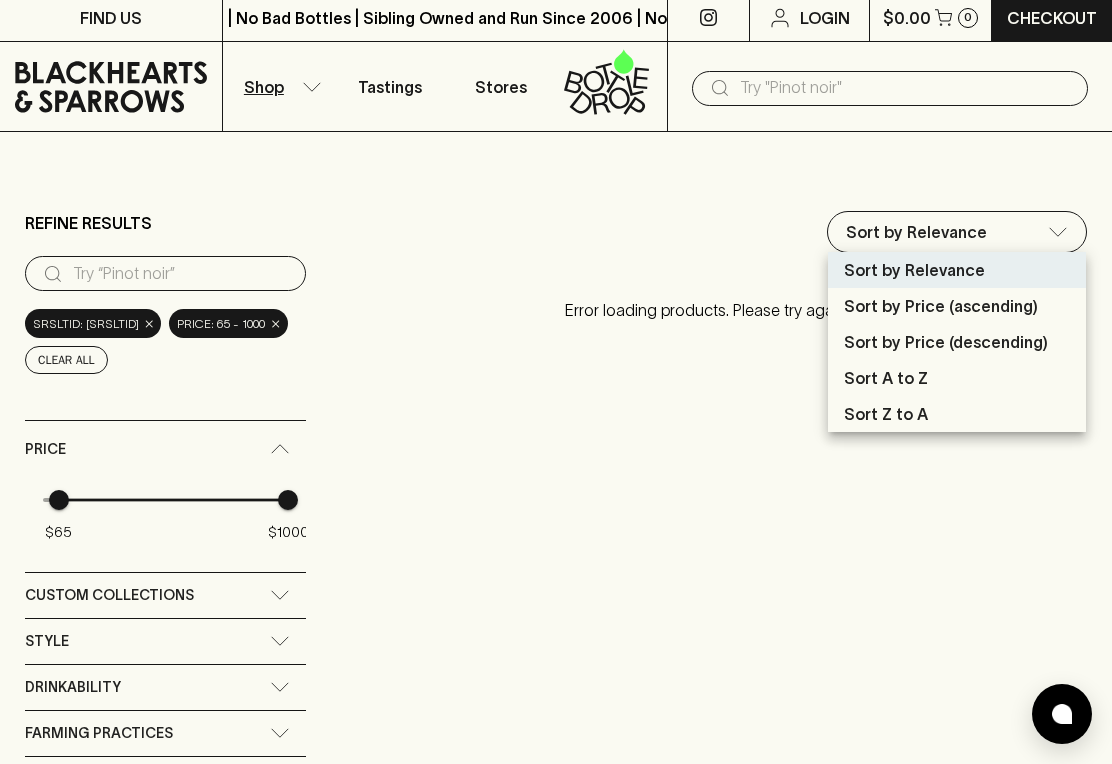 click at bounding box center [556, 382] 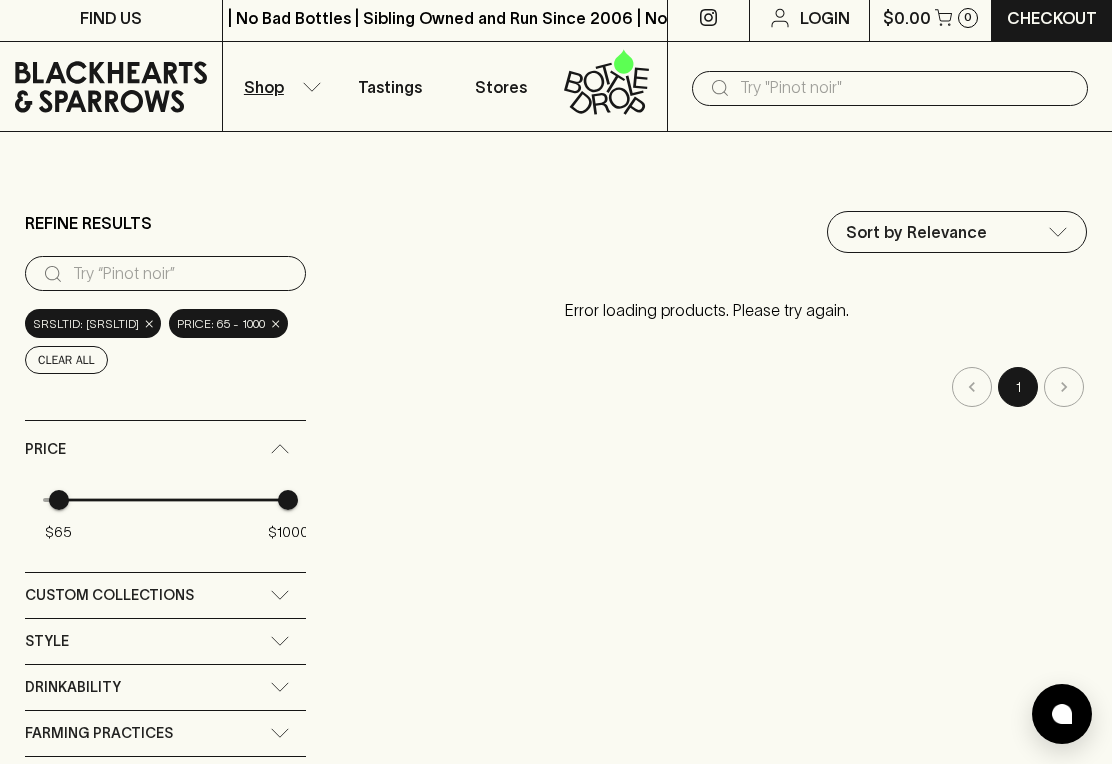 click on "FIND US | No Bad Bottles | Sibling Owned and Run Since 2006 | No Bad Bottles | Sibling Owned and Run Since 2006 | No Bad Bottles | Sibling Owned and Run Since 2006 | No Bad Bottles | Sibling Owned and Run Since 2006 | No Bad Bottles | Sibling Owned and Run Since 2006 | No Bad Bottles | Sibling Owned and Run Since 2006 | No Bad Bottles | Sibling Owned and Run Since 2006 | No Bad Bottles | Sibling Owned and Run Since 2006
⠀ | No Bad Bottles | Sibling Owned and Run Since 2006 | No Bad Bottles | Sibling Owned and Run Since 2006 | No Bad Bottles | Sibling Owned and Run Since 2006 | No Bad Bottles | Sibling Owned and Run Since 2006 | No Bad Bottles | Sibling Owned and Run Since 2006 | No Bad Bottles | Sibling Owned and Run Since 2006 | No Bad Bottles | Sibling Owned and Run Since 2006 | No Bad Bottles | Sibling Owned and Run Since 2006
⠀ Login $0.00 0 Checkout Shop Tastings Stores ​ Refine Results ​ srsltid: AfmBOopkOEKfy9GAyxi-t4WsBf2__iOPJCMtwCxsqAiKfio-3KOOHAca × × Clear All" at bounding box center (556, 1184) 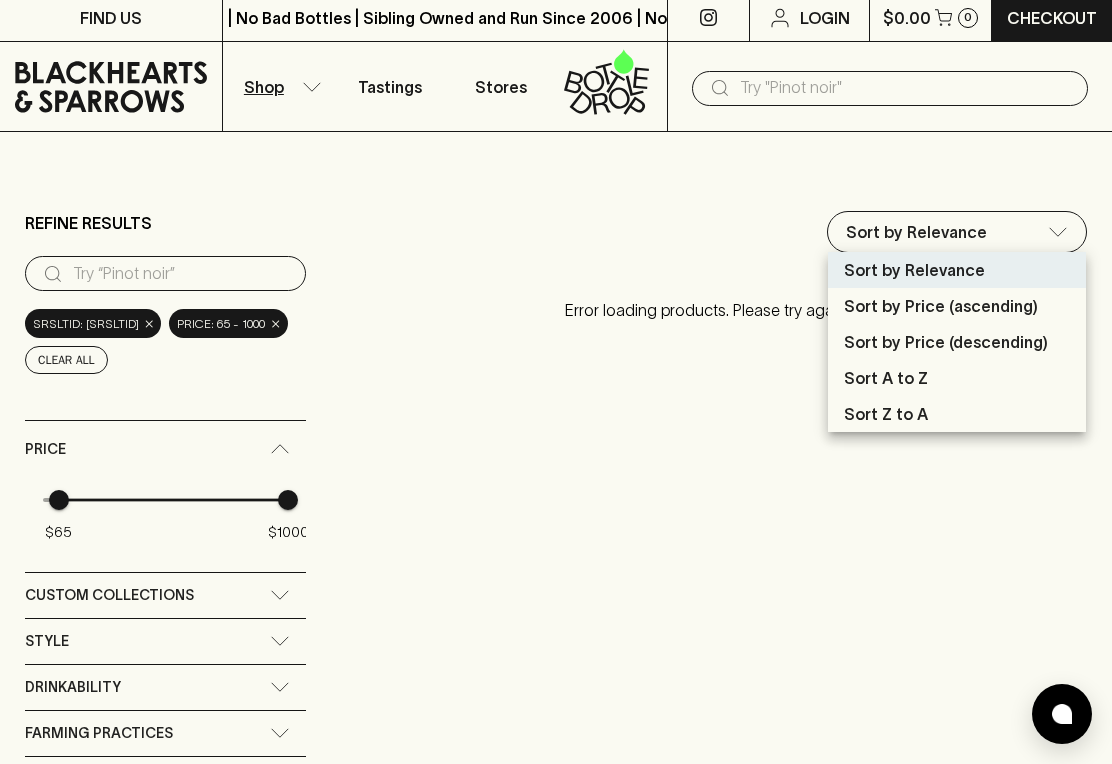 click at bounding box center (556, 382) 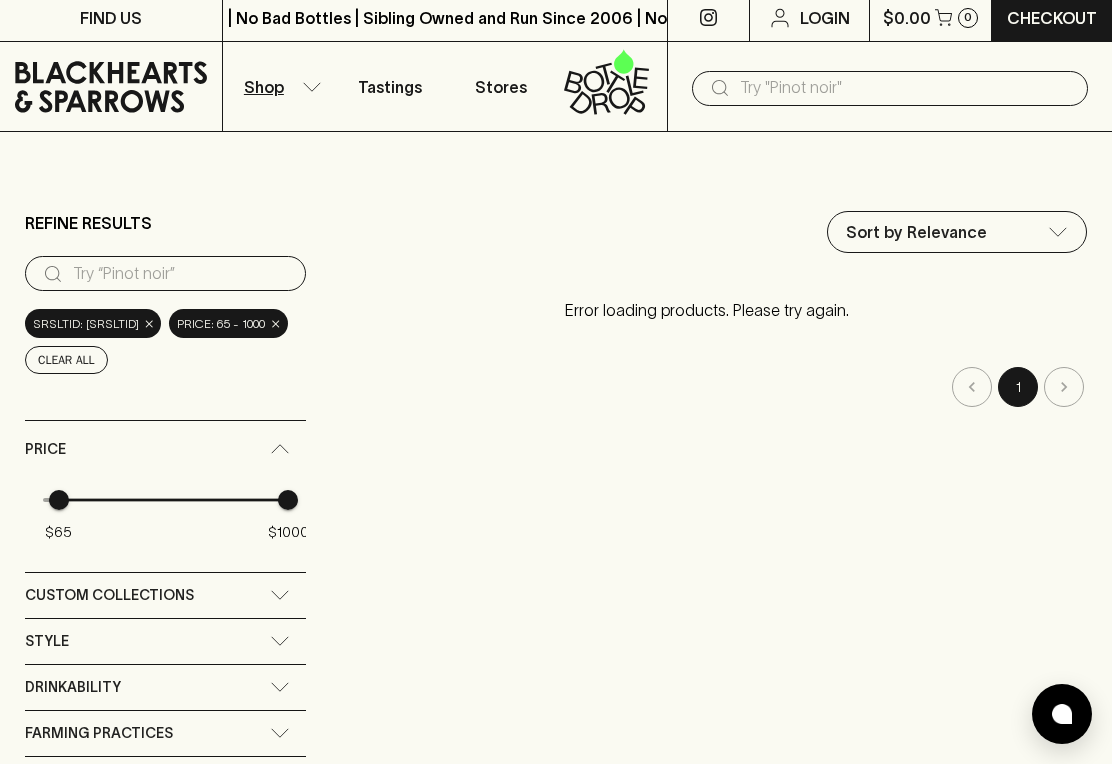 click on "Shop" at bounding box center (278, 86) 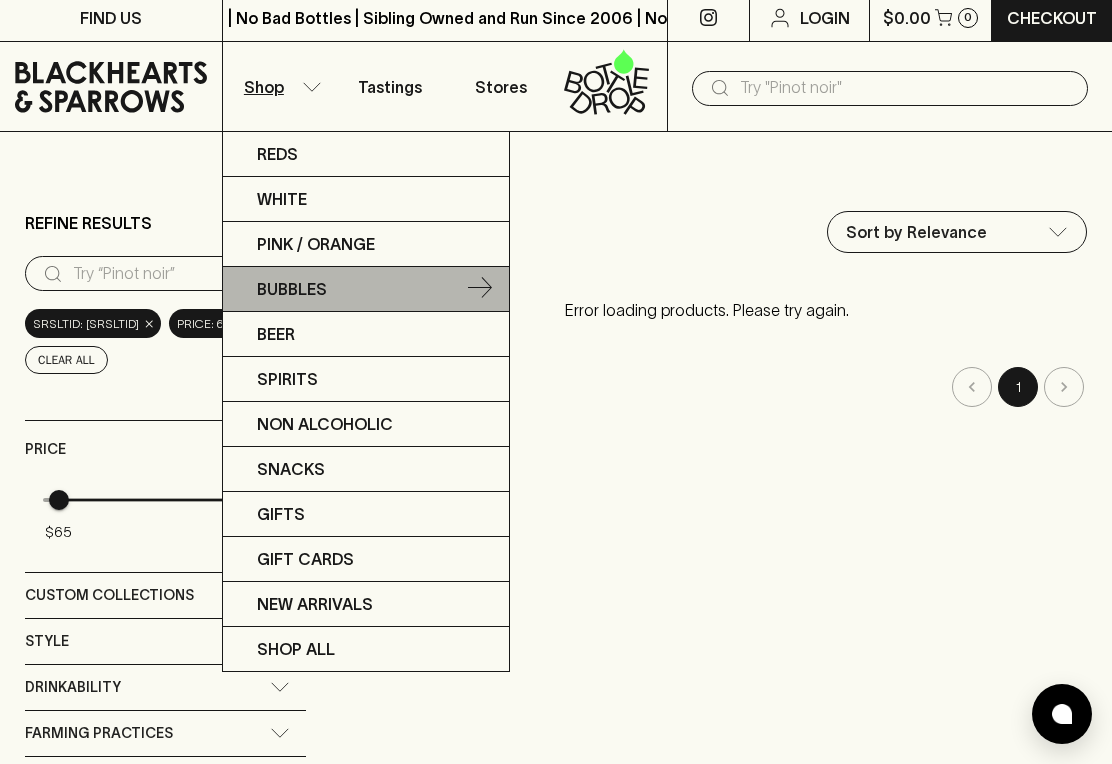 click on "Bubbles" at bounding box center (366, 289) 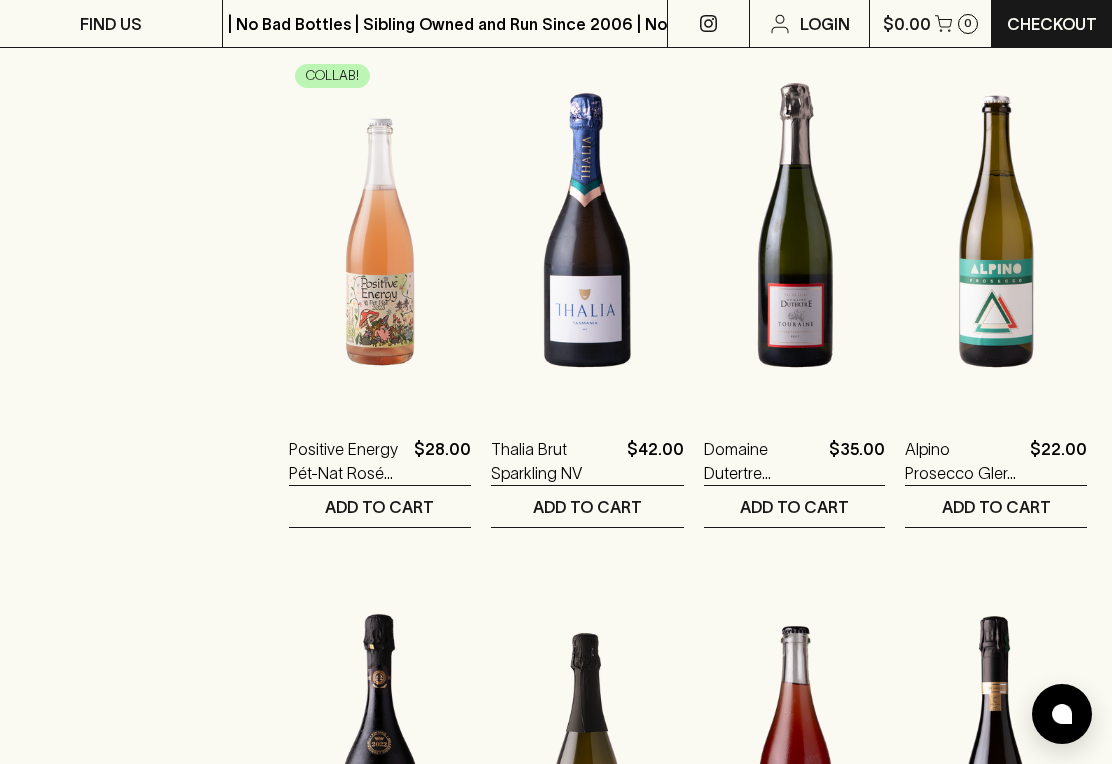 scroll, scrollTop: 1406, scrollLeft: 0, axis: vertical 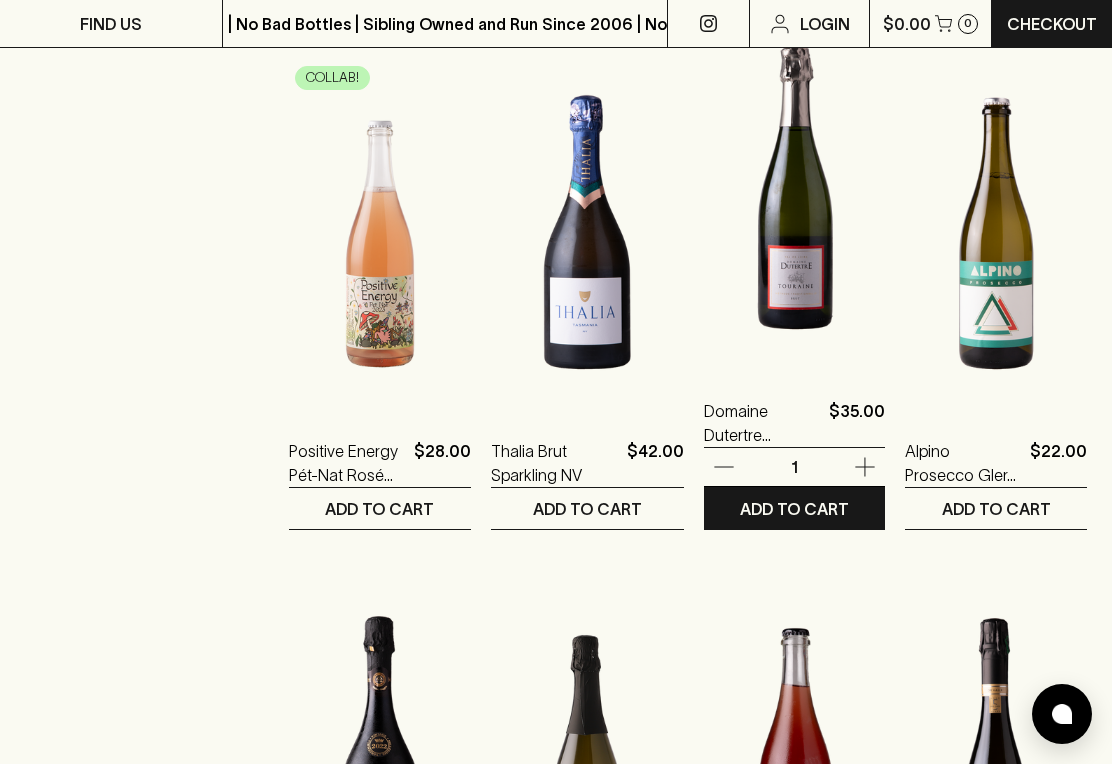 click on "Domaine Dutertre Touraine Brut NV" at bounding box center (763, 423) 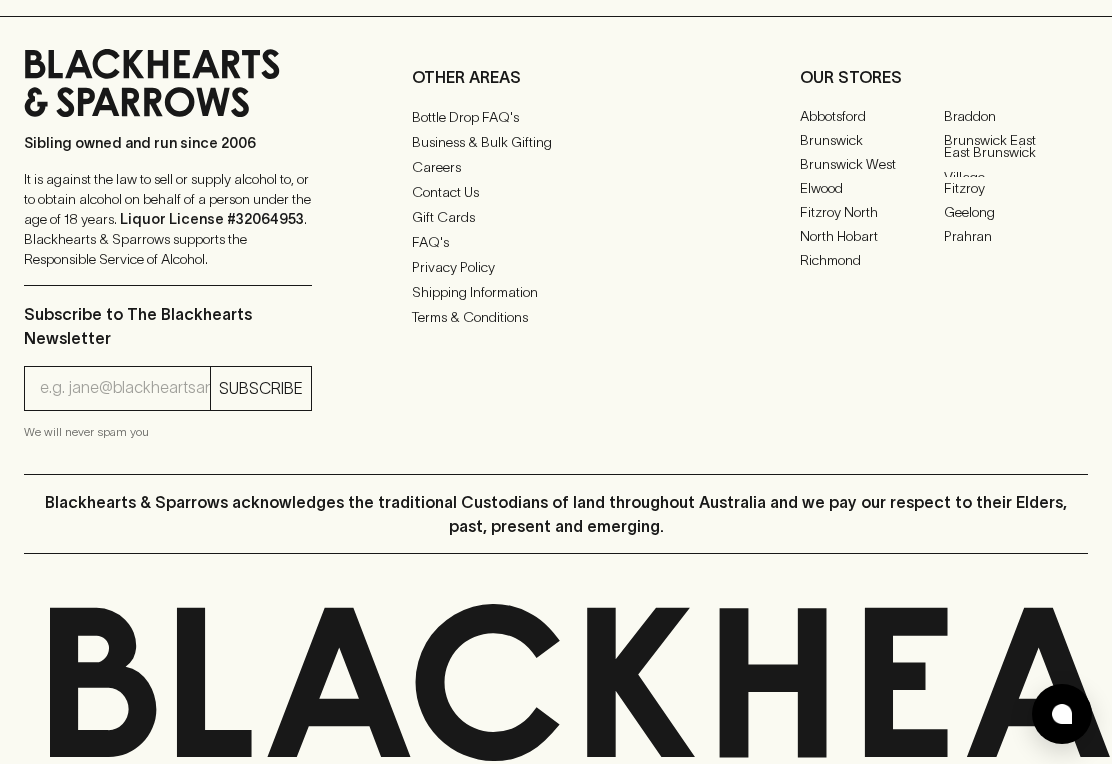 click on "FIND US | No Bad Bottles | Sibling Owned and Run Since 2006 | No Bad Bottles | Sibling Owned and Run Since 2006 | No Bad Bottles | Sibling Owned and Run Since 2006 | No Bad Bottles | Sibling Owned and Run Since 2006 | No Bad Bottles | Sibling Owned and Run Since 2006 | No Bad Bottles | Sibling Owned and Run Since 2006 | No Bad Bottles | Sibling Owned and Run Since 2006 | No Bad Bottles | Sibling Owned and Run Since 2006
⠀ | No Bad Bottles | Sibling Owned and Run Since 2006 | No Bad Bottles | Sibling Owned and Run Since 2006 | No Bad Bottles | Sibling Owned and Run Since 2006 | No Bad Bottles | Sibling Owned and Run Since 2006 | No Bad Bottles | Sibling Owned and Run Since 2006 | No Bad Bottles | Sibling Owned and Run Since 2006 | No Bad Bottles | Sibling Owned and Run Since 2006 | No Bad Bottles | Sibling Owned and Run Since 2006
⠀ Login $0.00 0 Checkout Shop Tastings Stores ​ HOME SHOP Domaine Dutertre Touraine Brut NV $35.00 Add to wishlist 10% discount   bottles 1 About" at bounding box center (556, -261) 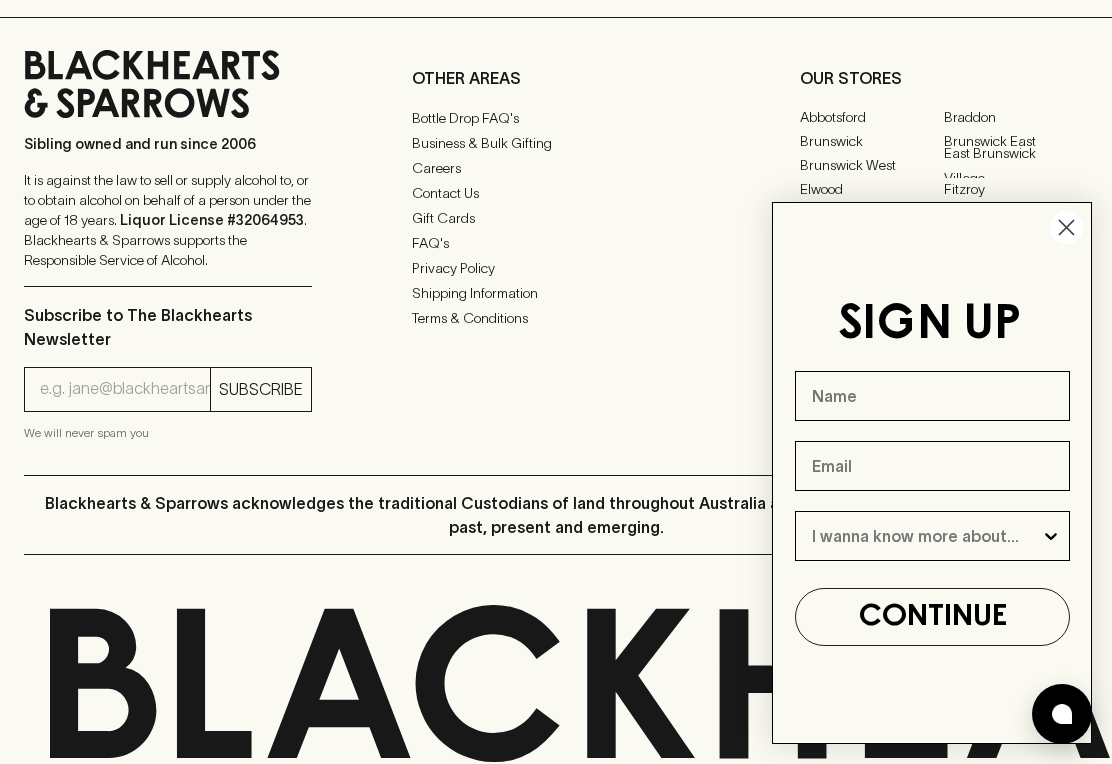 scroll, scrollTop: 0, scrollLeft: 0, axis: both 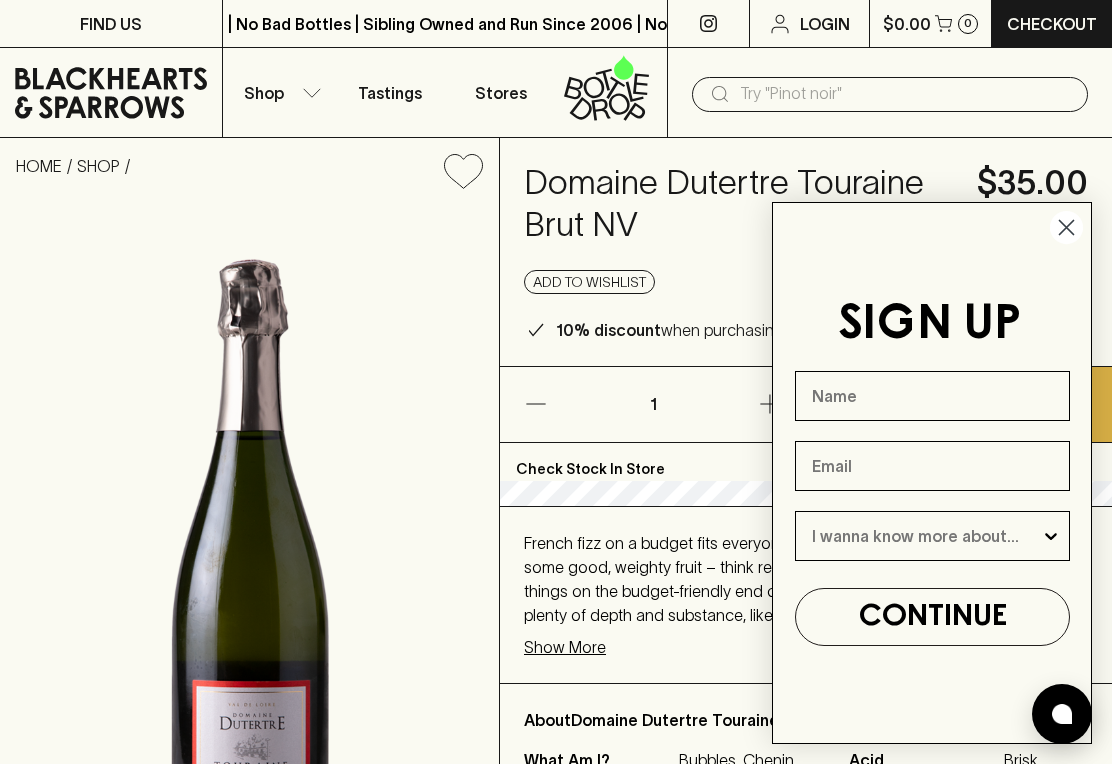 click 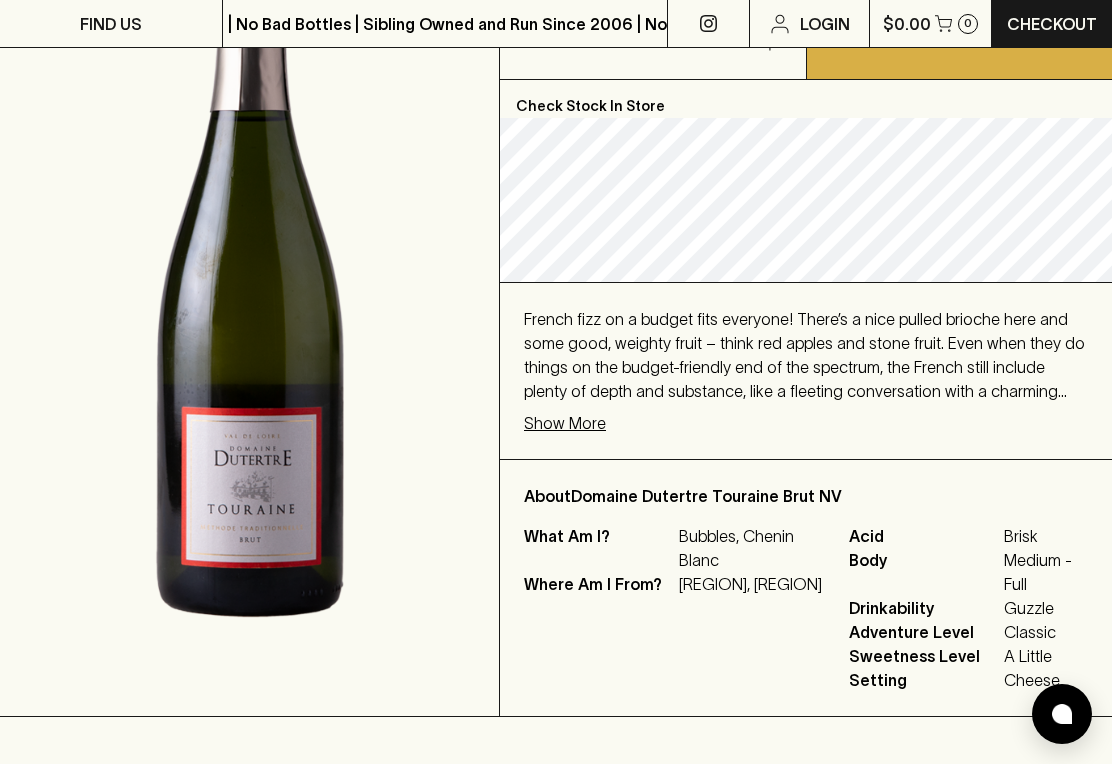 scroll, scrollTop: 361, scrollLeft: 0, axis: vertical 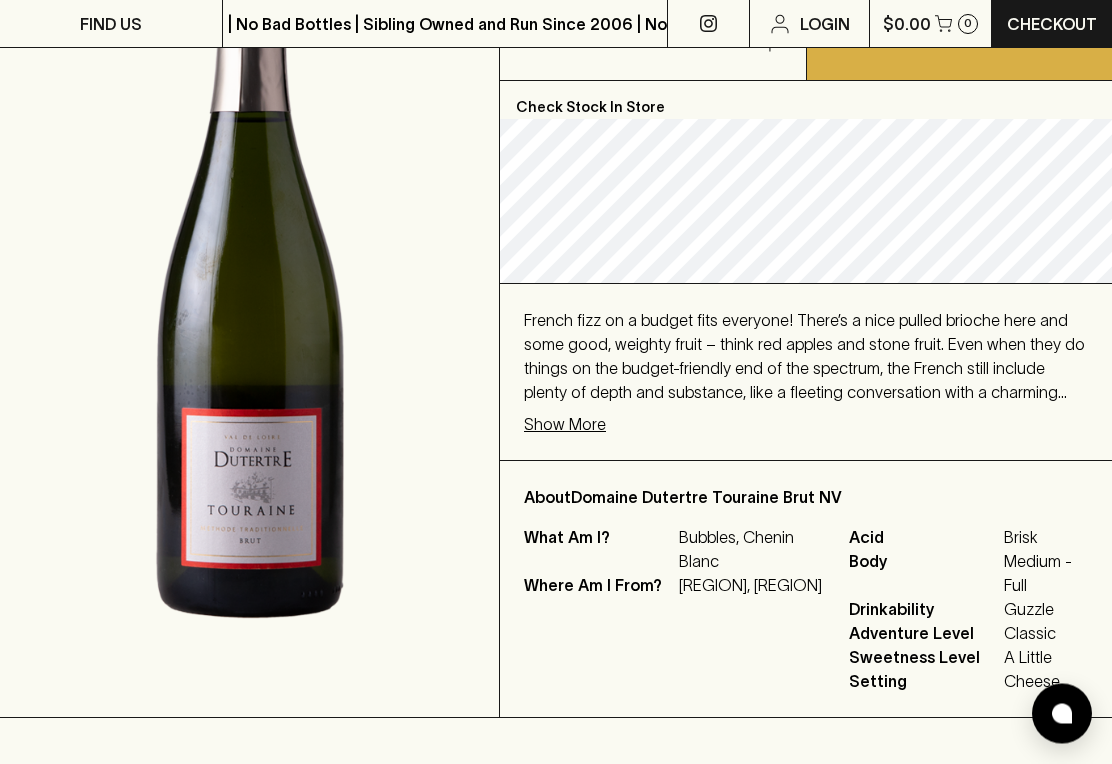 click on "Show More" at bounding box center (565, 425) 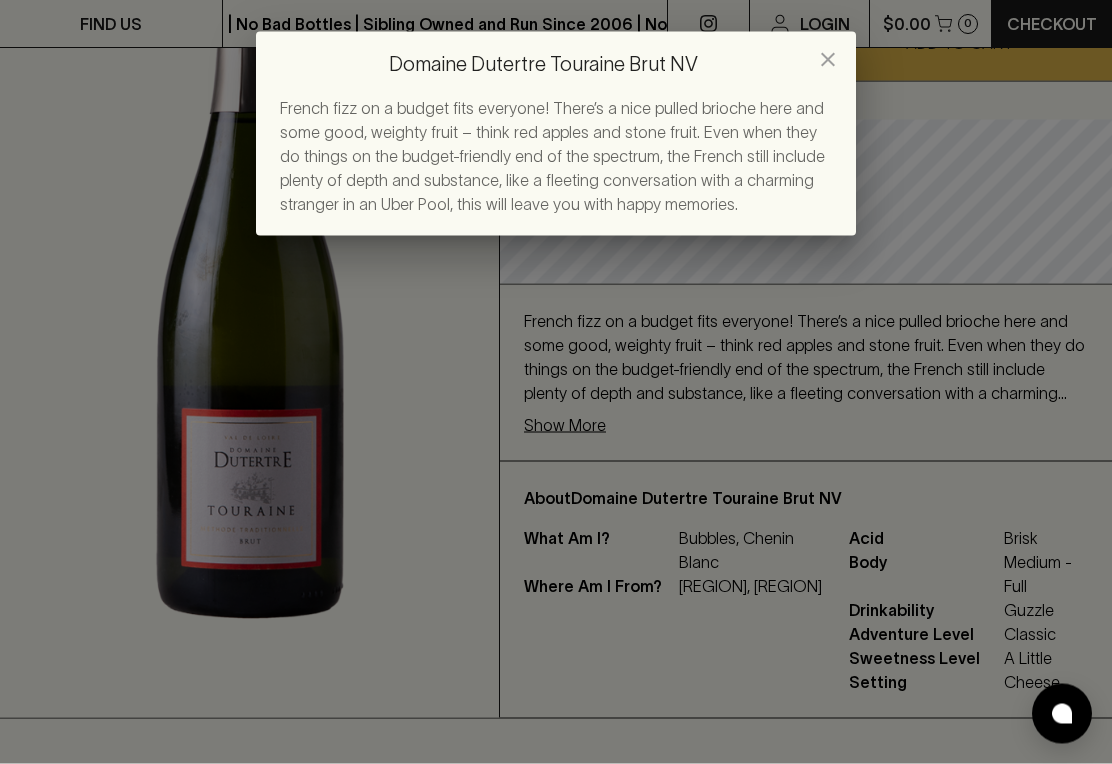 scroll, scrollTop: 362, scrollLeft: 0, axis: vertical 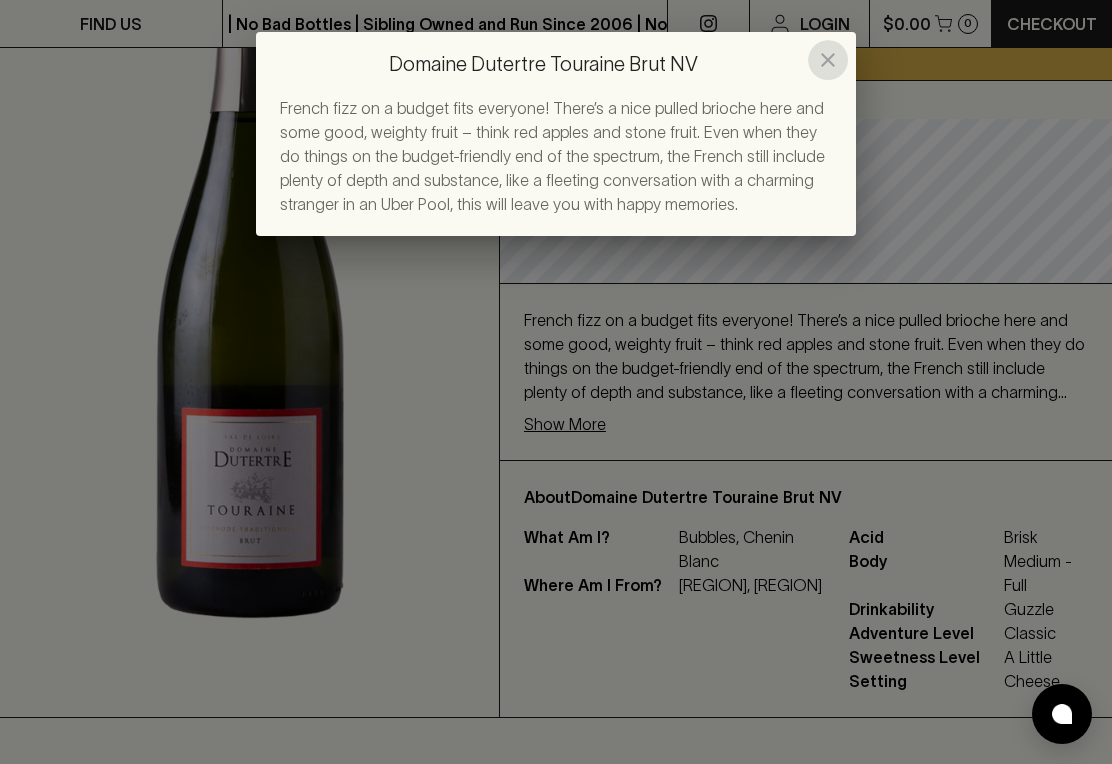 click at bounding box center [828, 60] 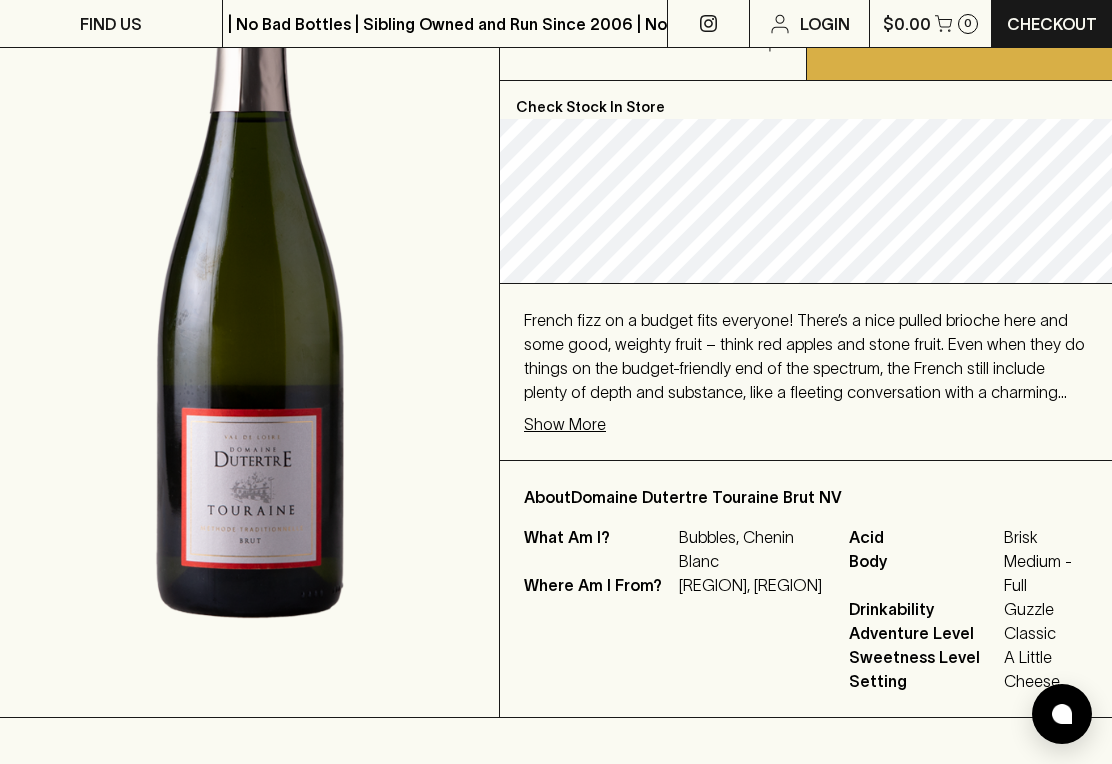 click on "Show More" at bounding box center [565, 424] 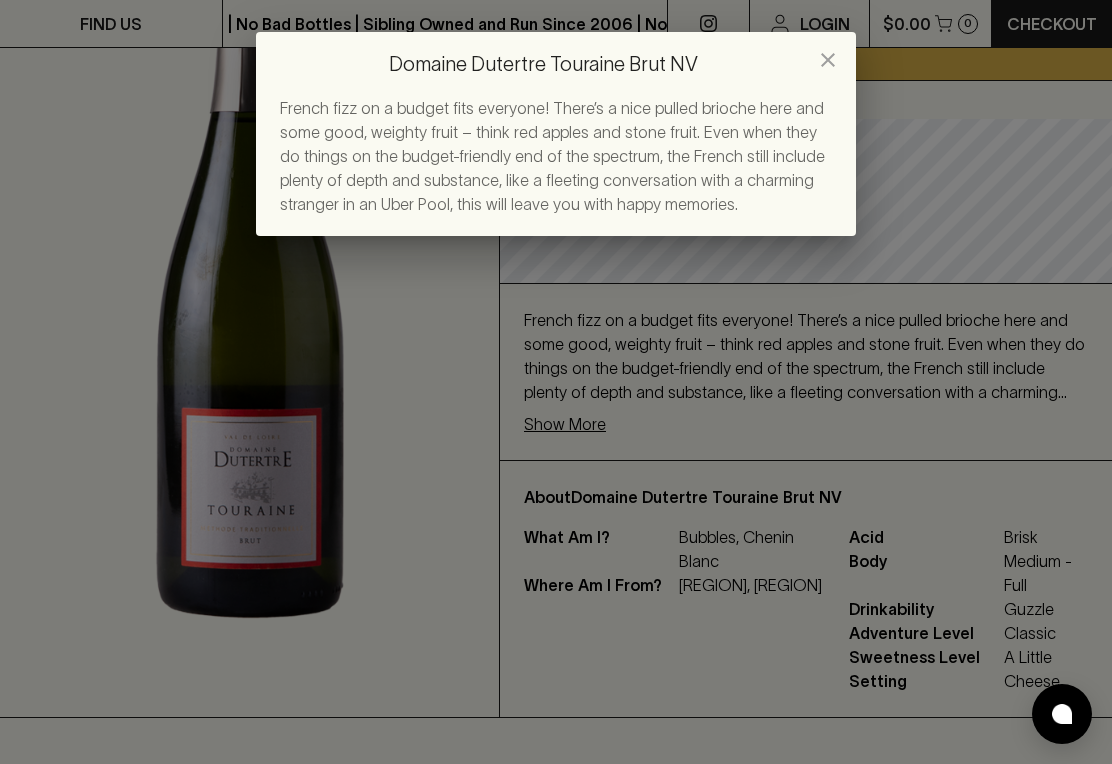 click at bounding box center (828, 60) 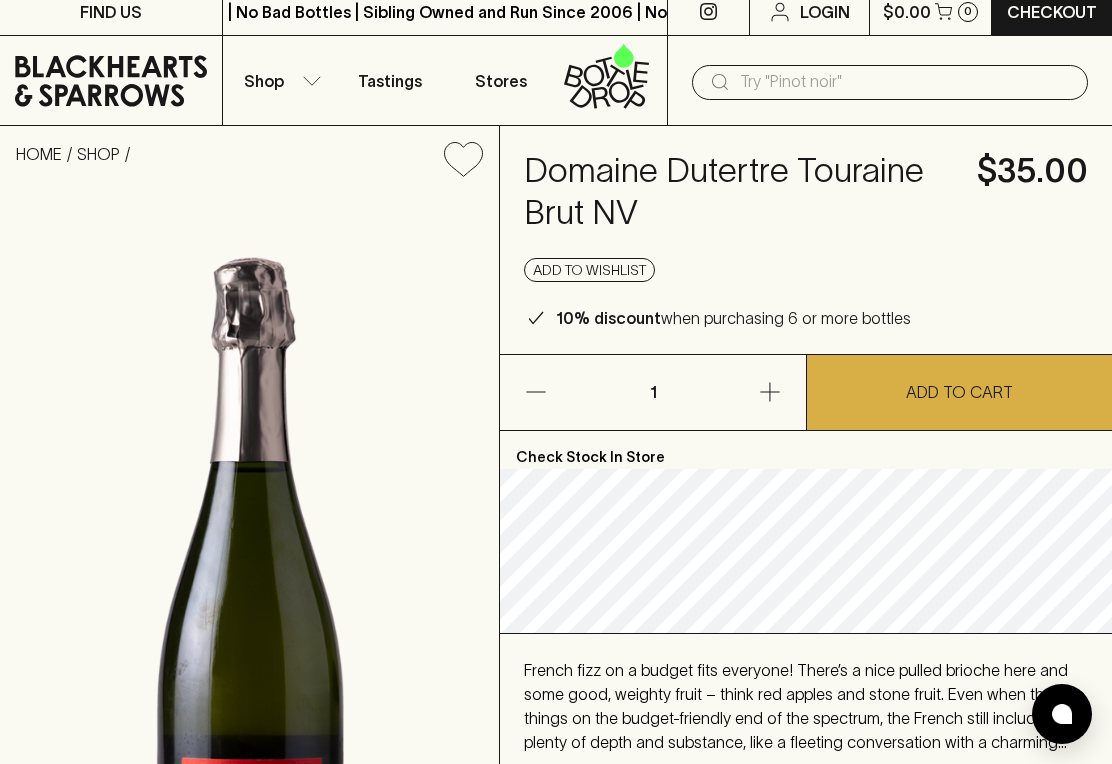 scroll, scrollTop: 0, scrollLeft: 0, axis: both 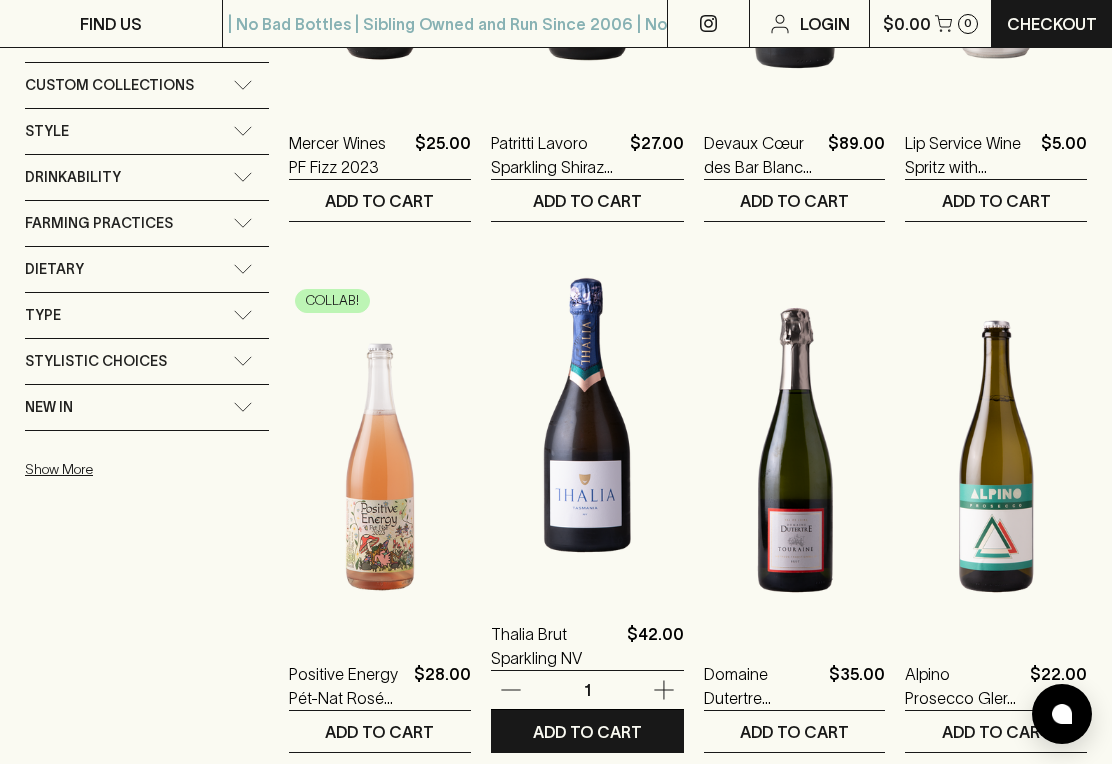 click on "Thalia Brut Sparkling NV" at bounding box center (555, 646) 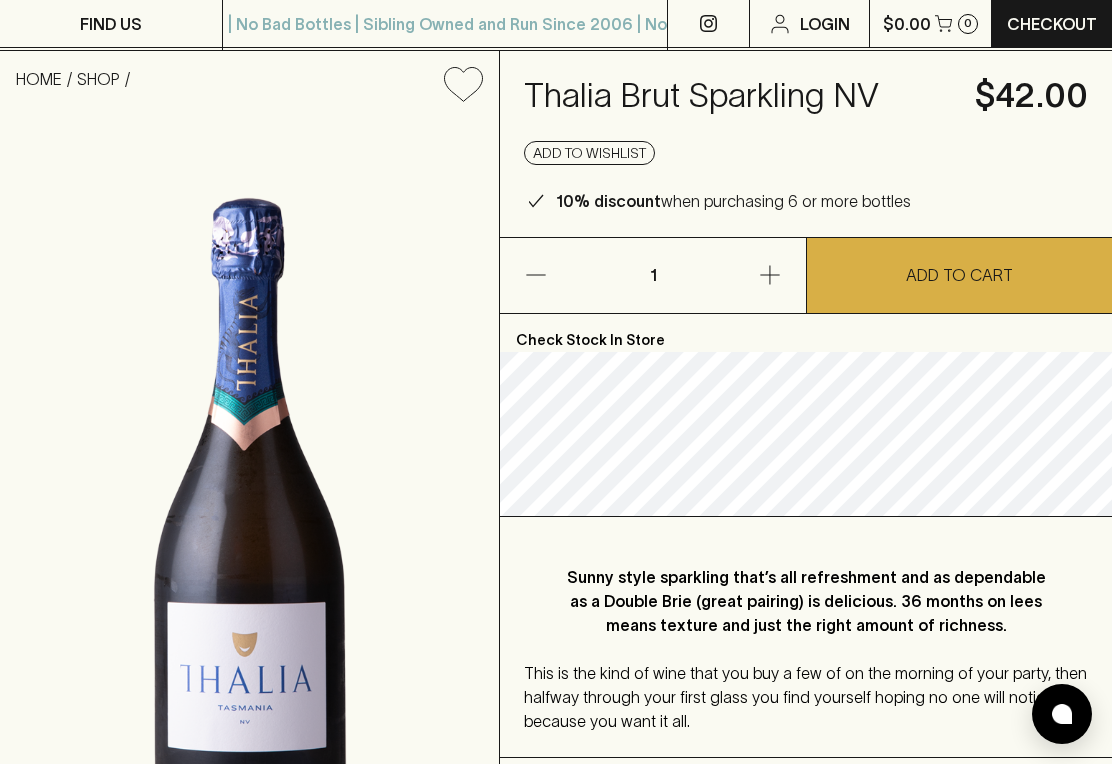 scroll, scrollTop: 0, scrollLeft: 0, axis: both 